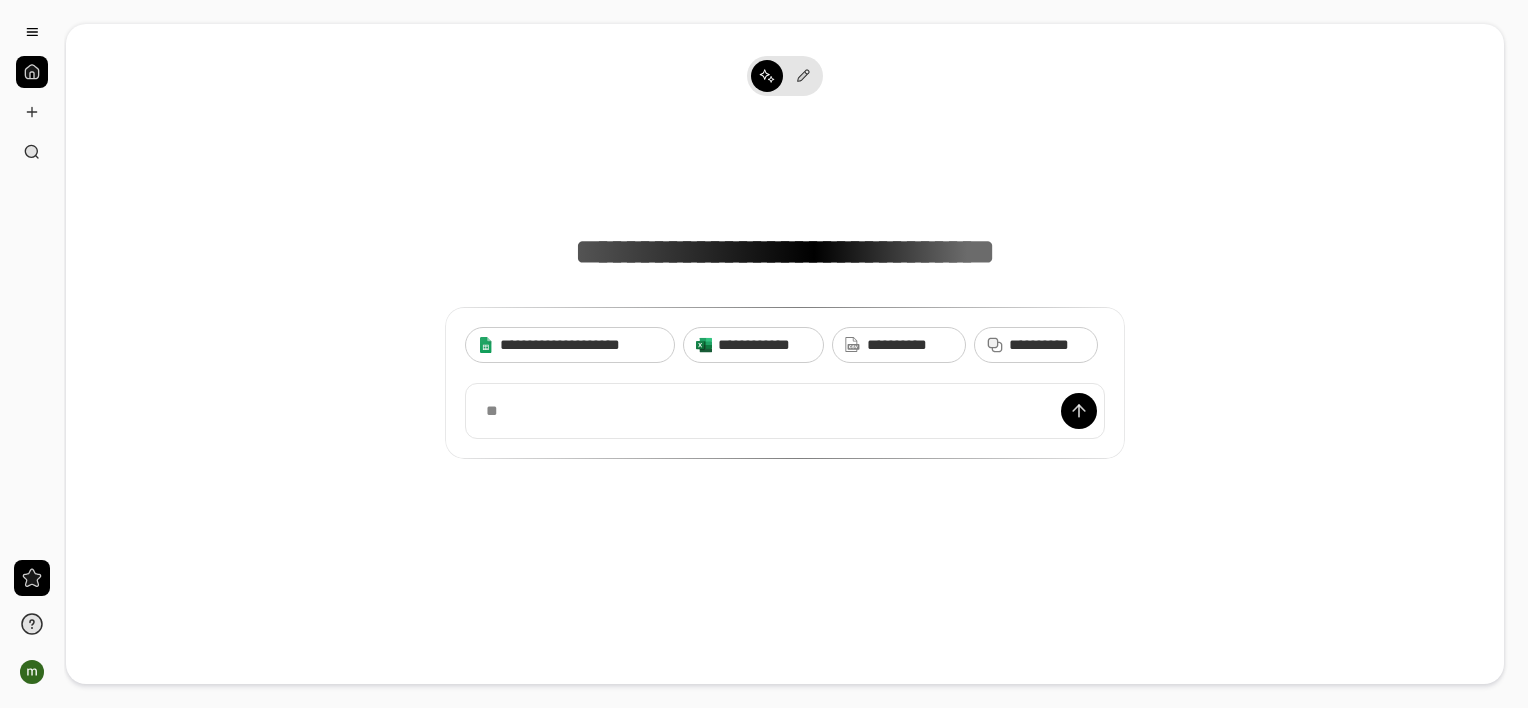 scroll, scrollTop: 0, scrollLeft: 0, axis: both 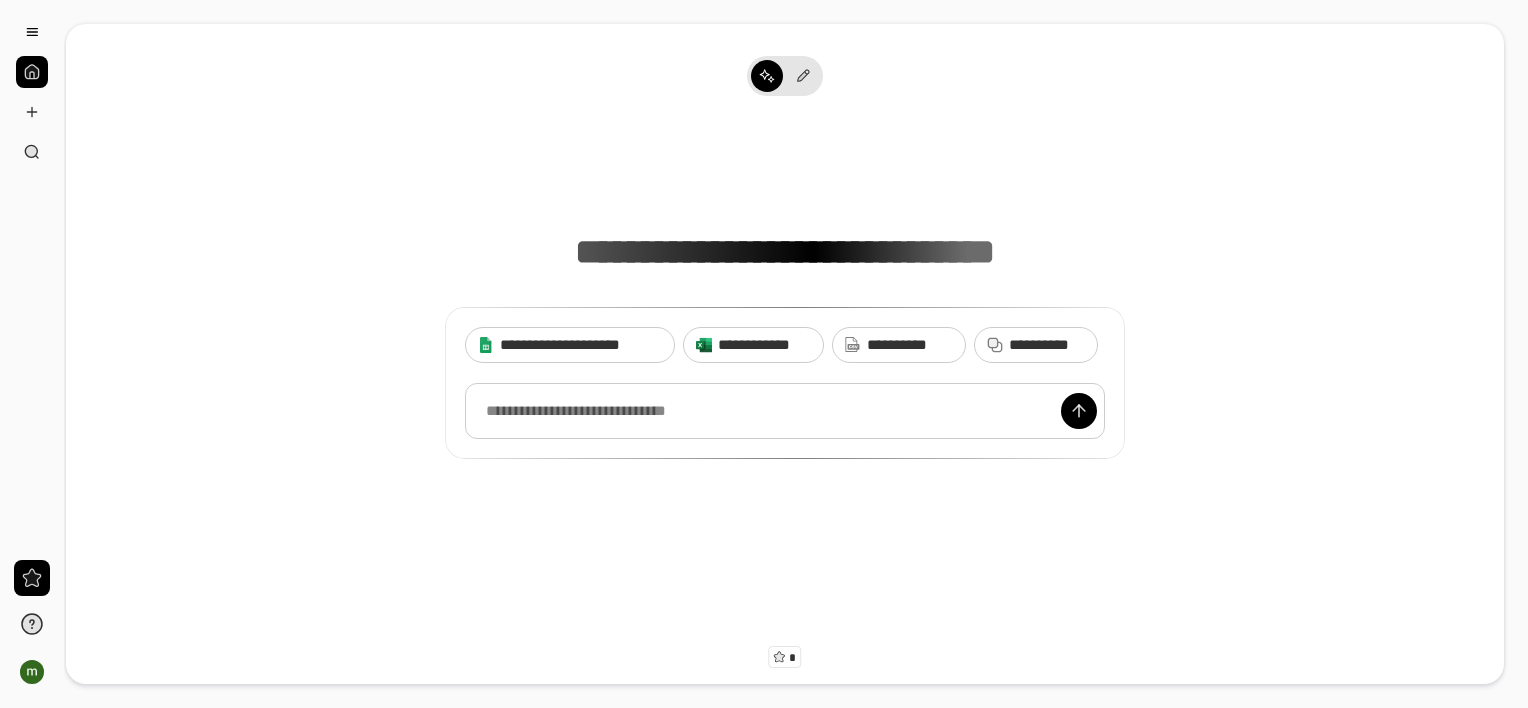 paste 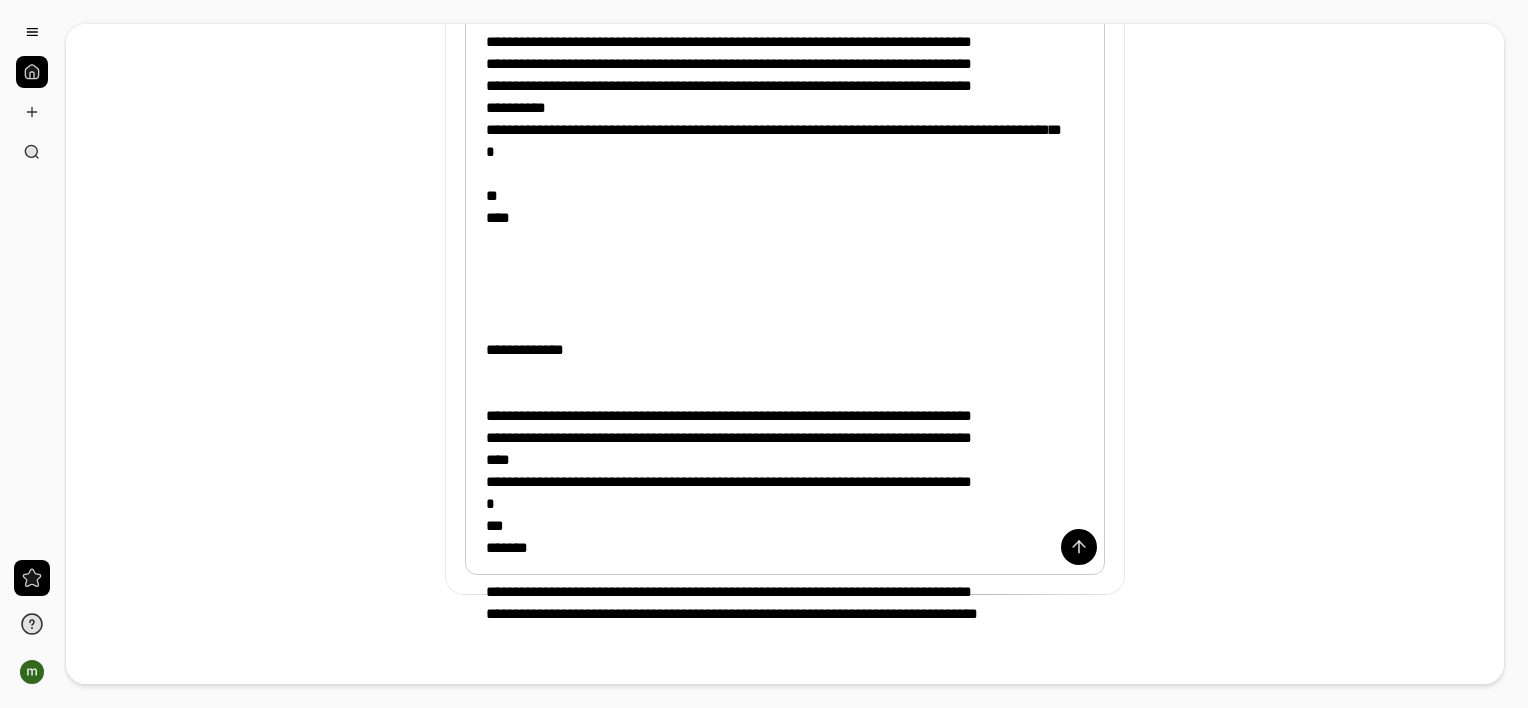 scroll, scrollTop: 1610, scrollLeft: 0, axis: vertical 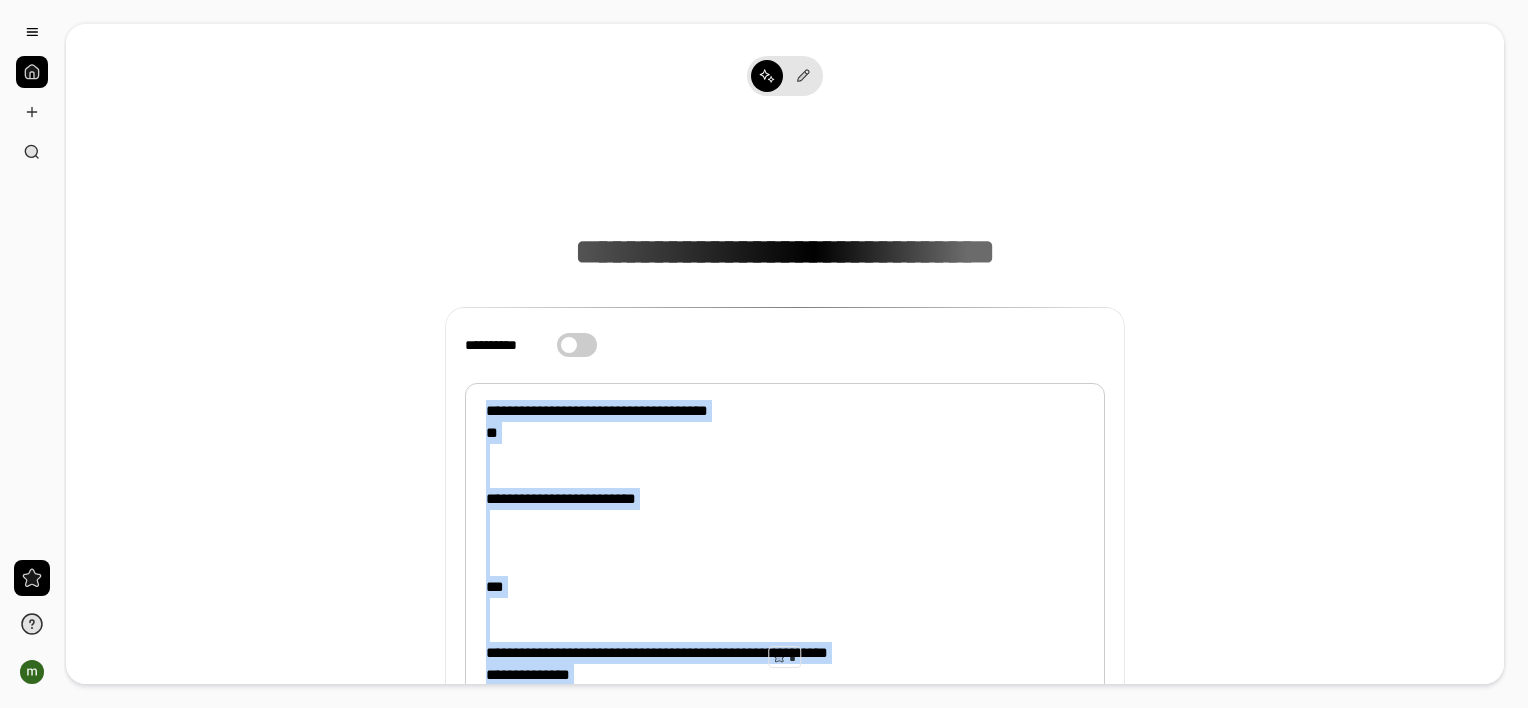 drag, startPoint x: 892, startPoint y: 489, endPoint x: 266, endPoint y: -21, distance: 807.4503 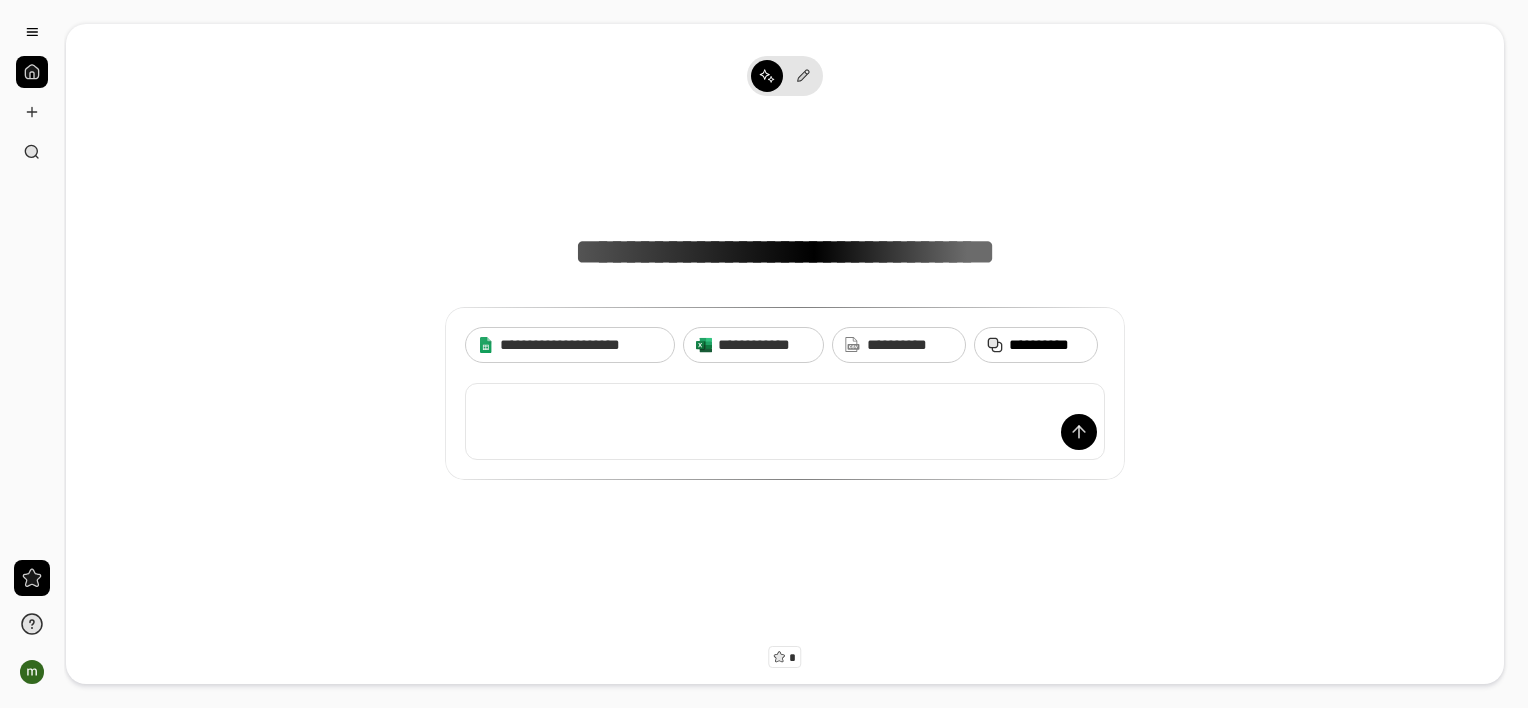 click on "**********" at bounding box center [1047, 345] 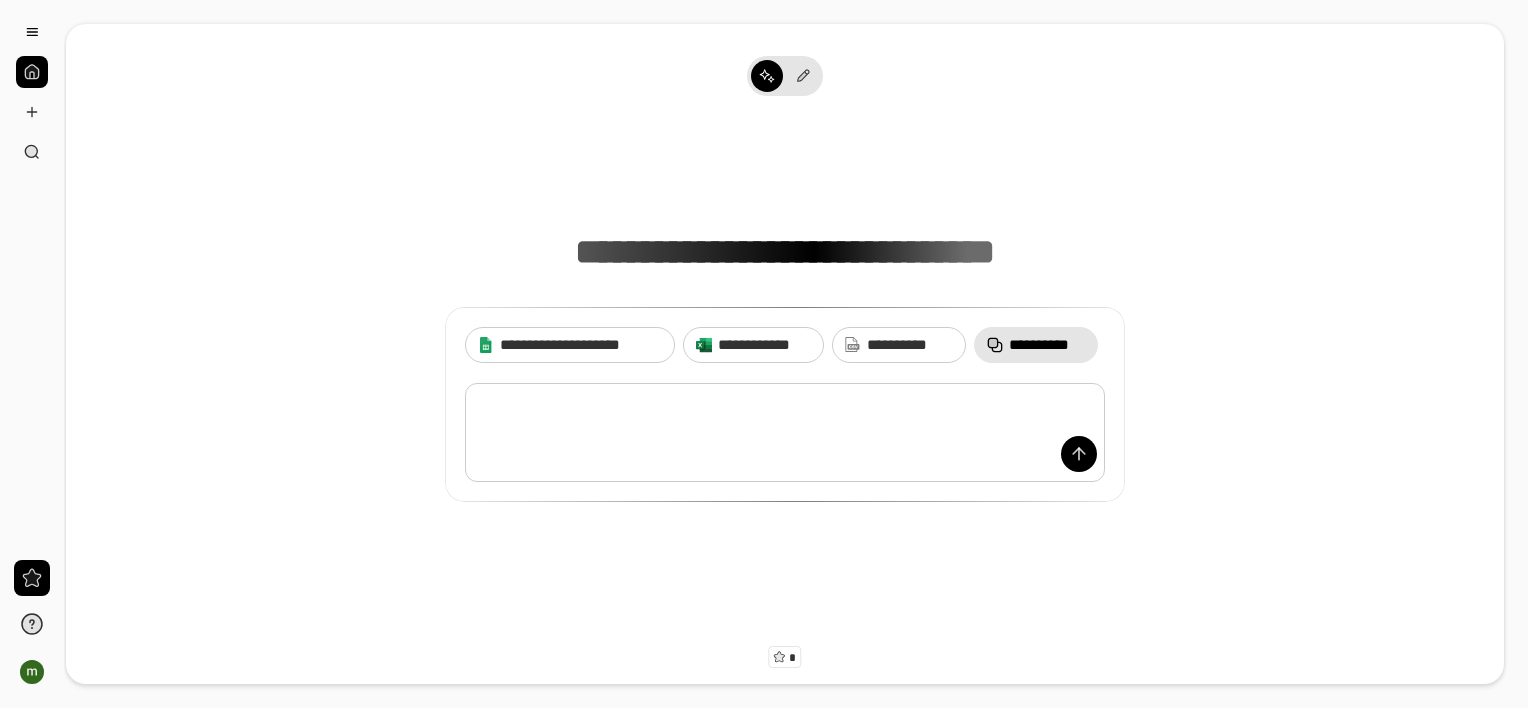 click at bounding box center (785, 433) 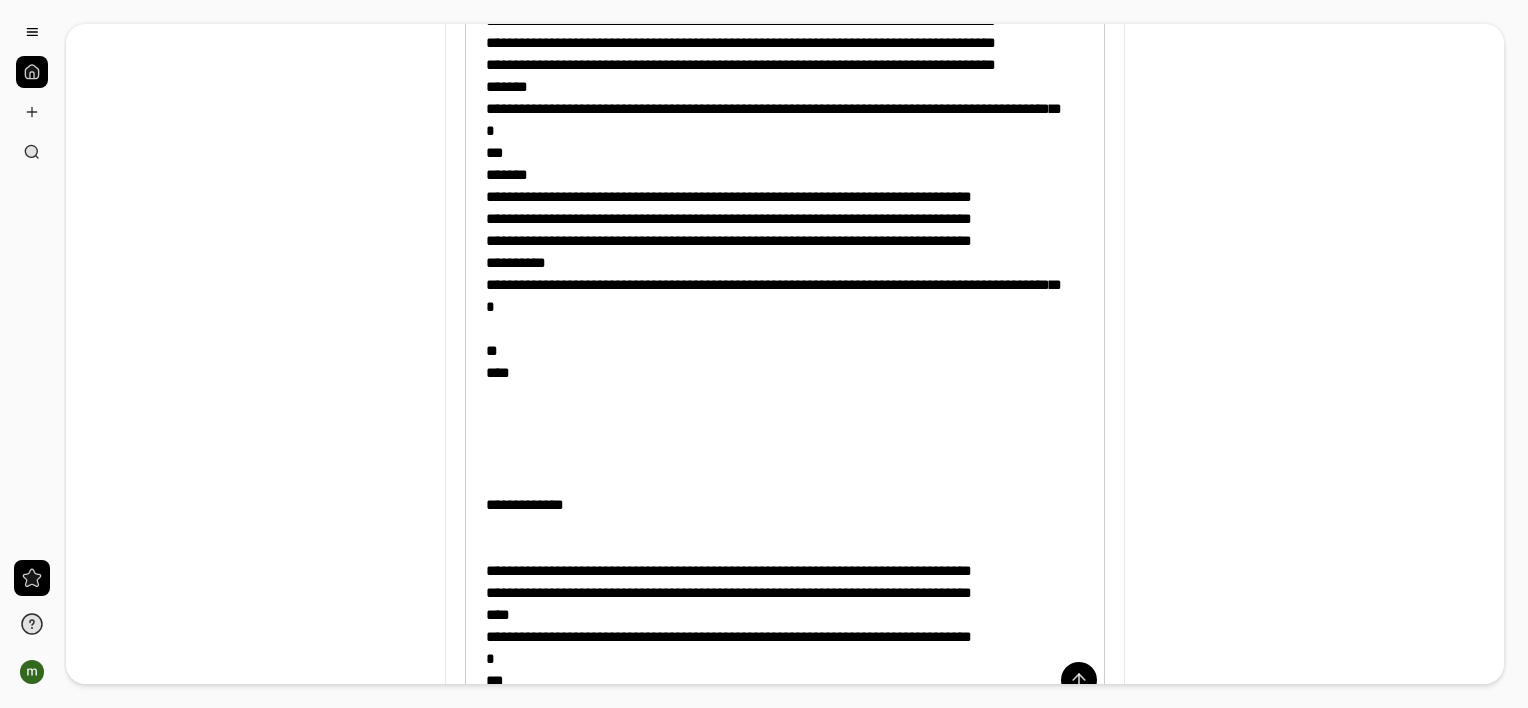 scroll, scrollTop: 1588, scrollLeft: 0, axis: vertical 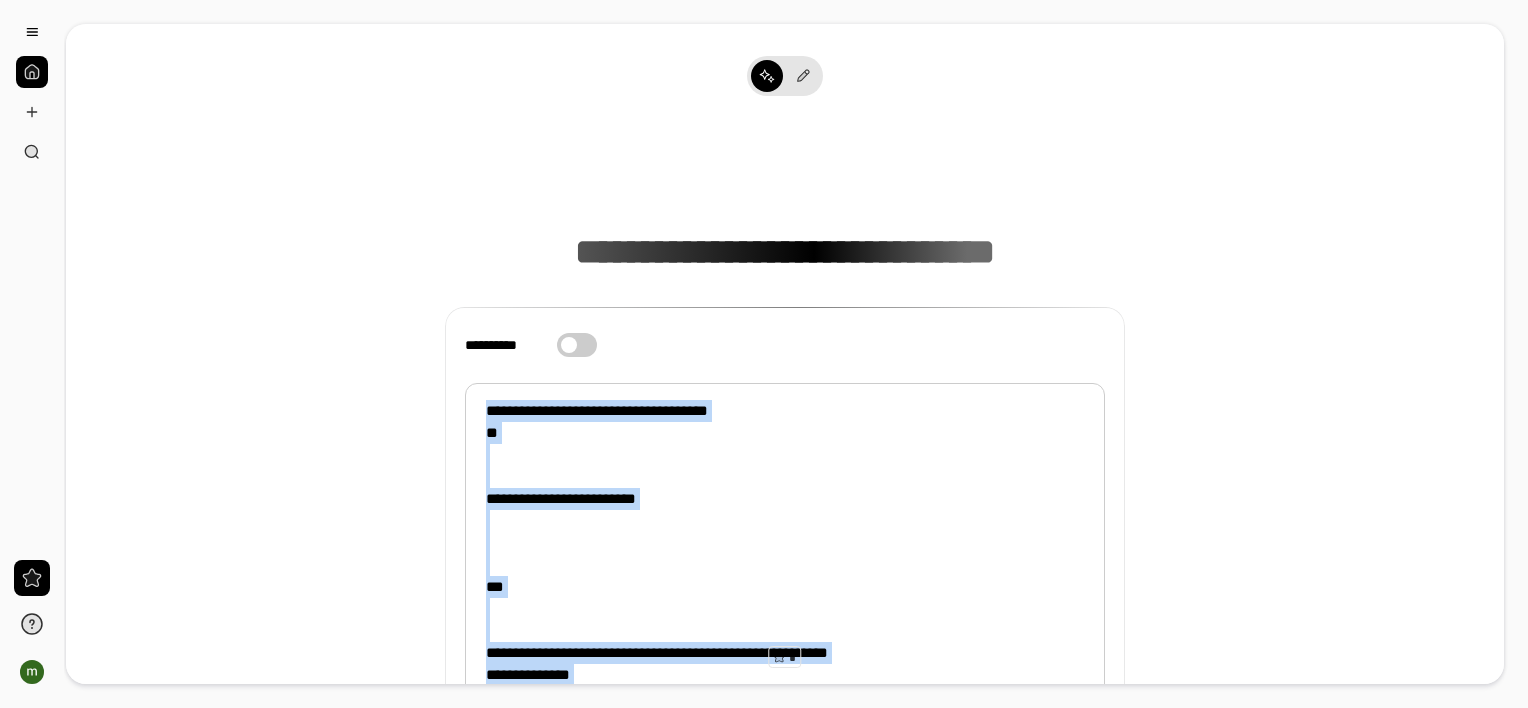 drag, startPoint x: 904, startPoint y: 519, endPoint x: 327, endPoint y: -14, distance: 785.50494 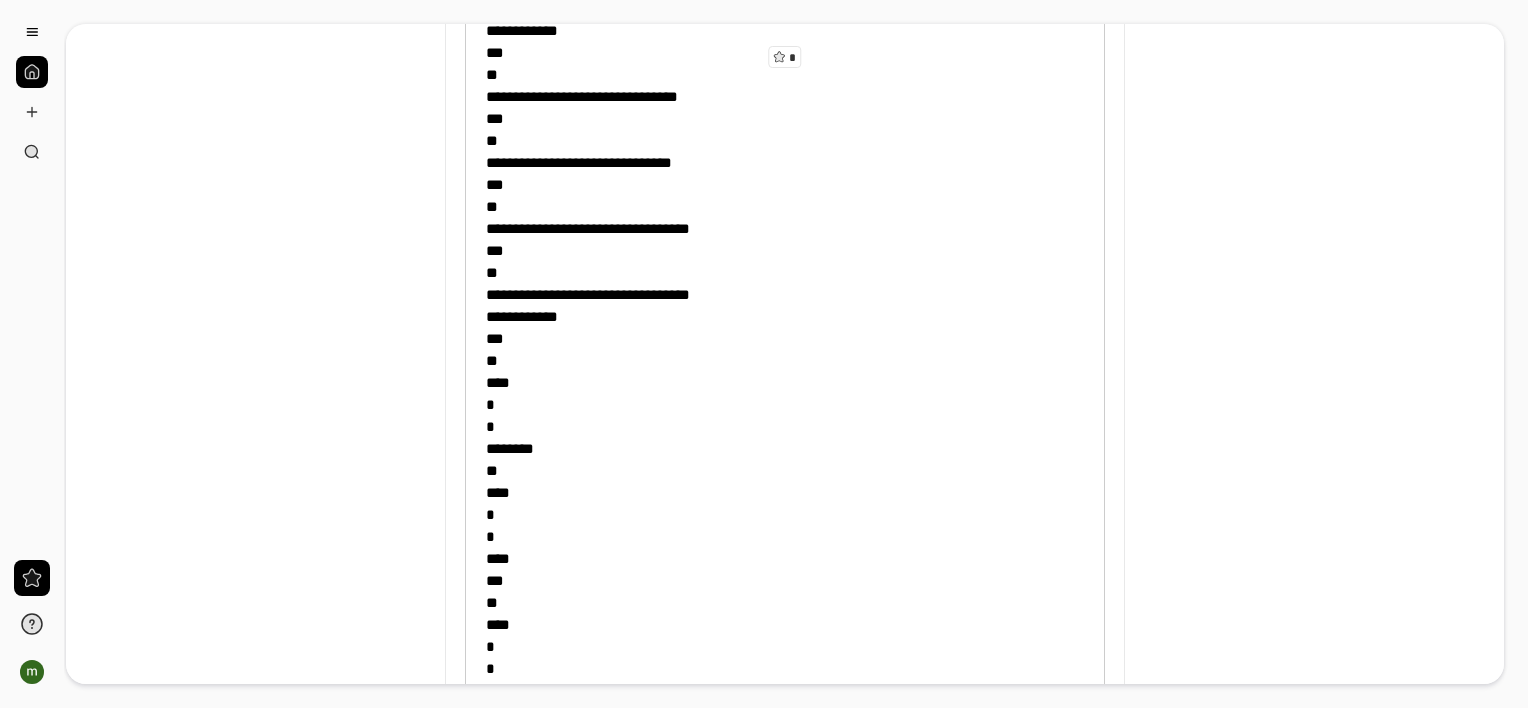 scroll, scrollTop: 928, scrollLeft: 0, axis: vertical 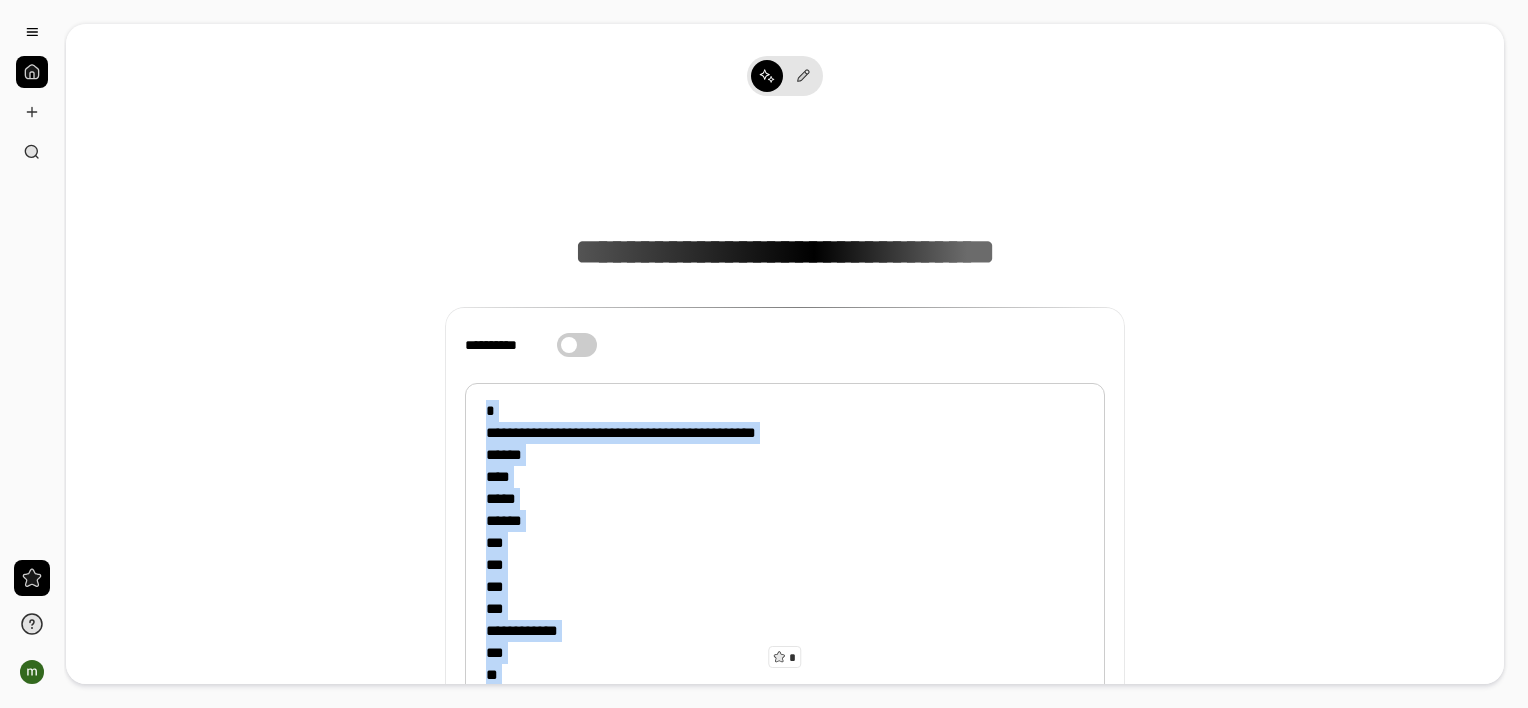 drag, startPoint x: 550, startPoint y: 512, endPoint x: 332, endPoint y: 31, distance: 528.09564 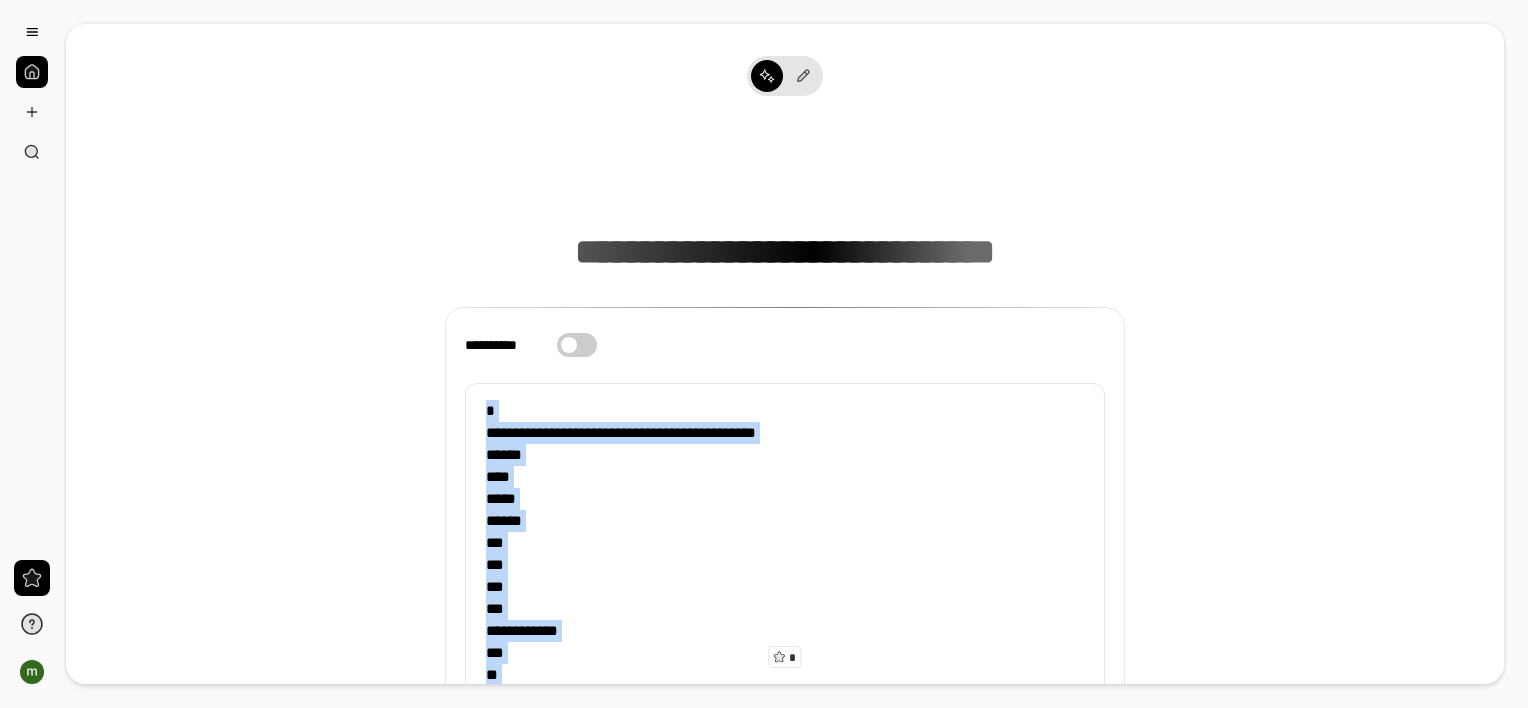 scroll, scrollTop: 15, scrollLeft: 0, axis: vertical 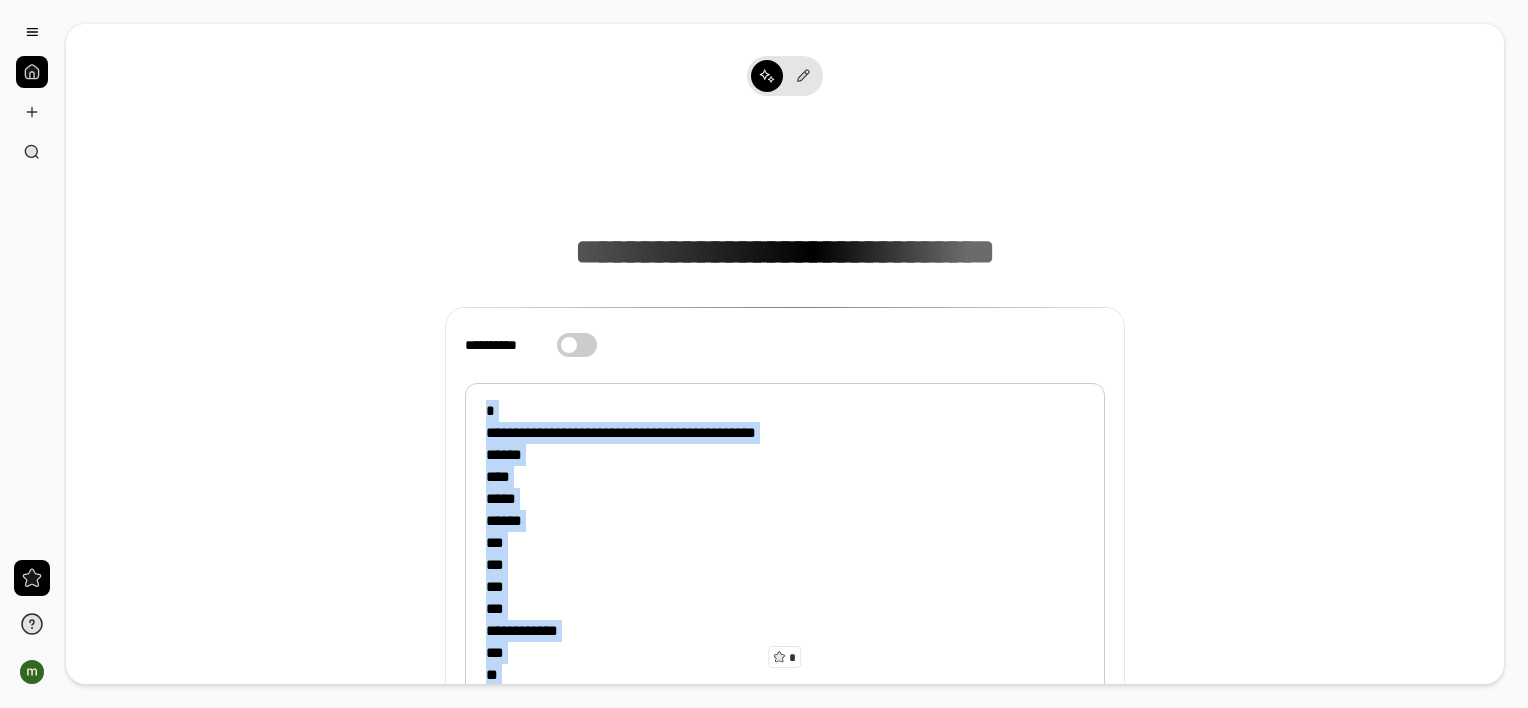 click on "**********" at bounding box center (785, 928) 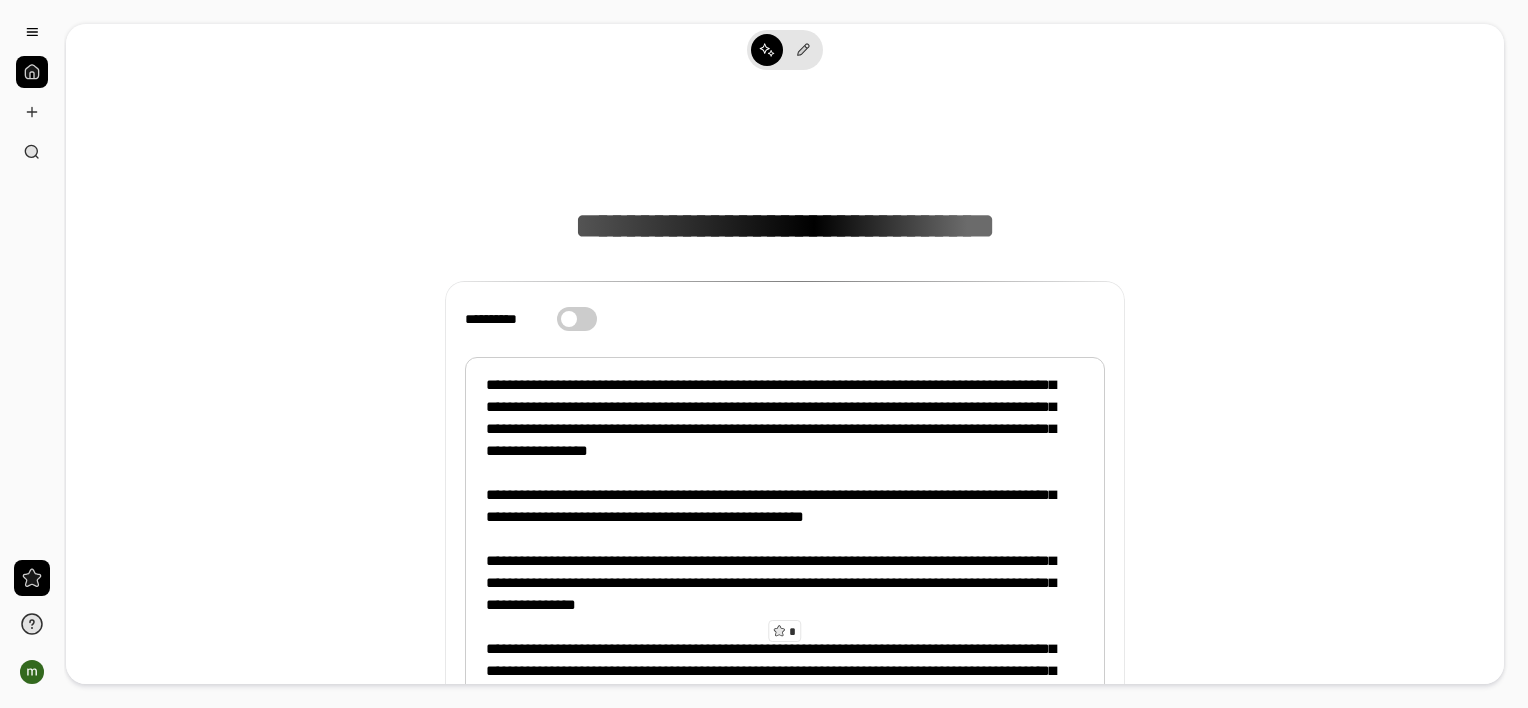 scroll, scrollTop: 0, scrollLeft: 0, axis: both 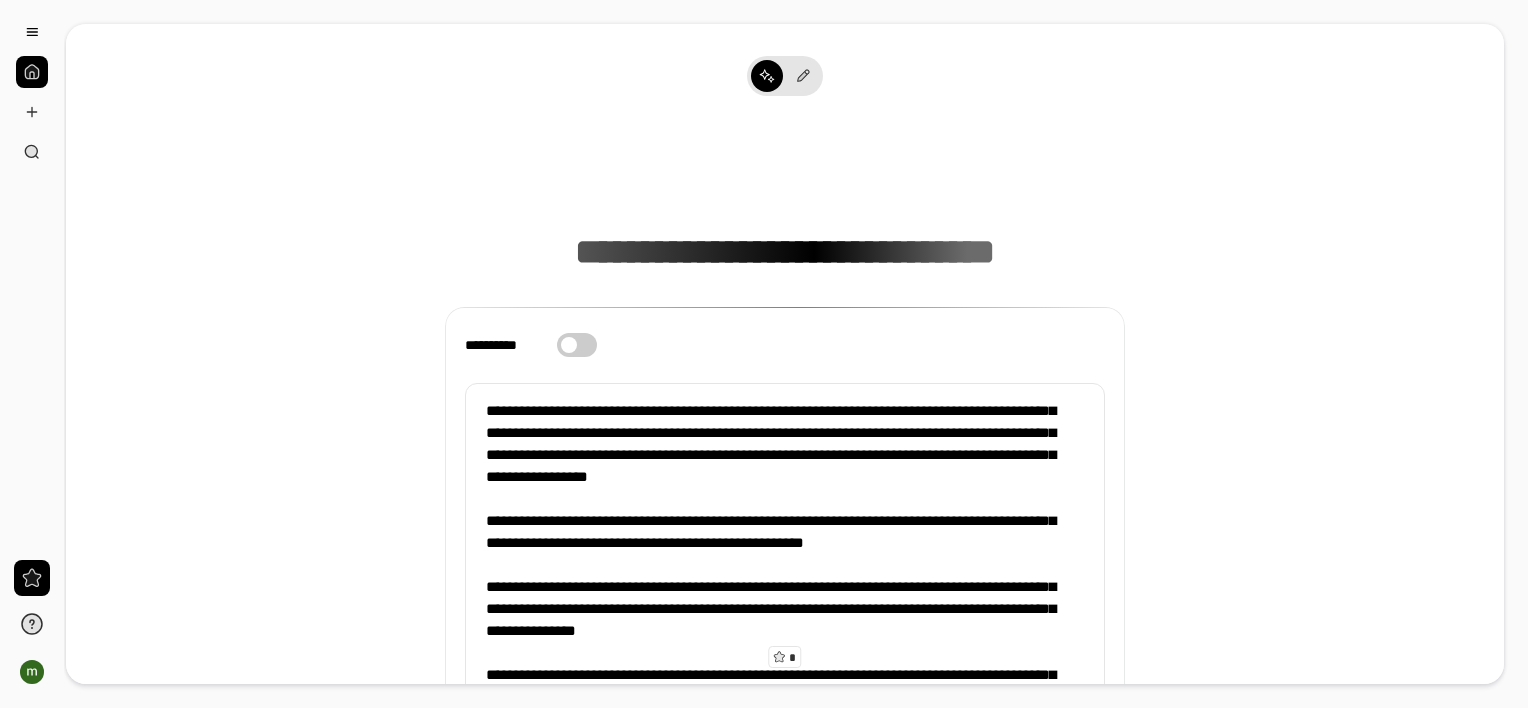click on "**********" at bounding box center [785, 634] 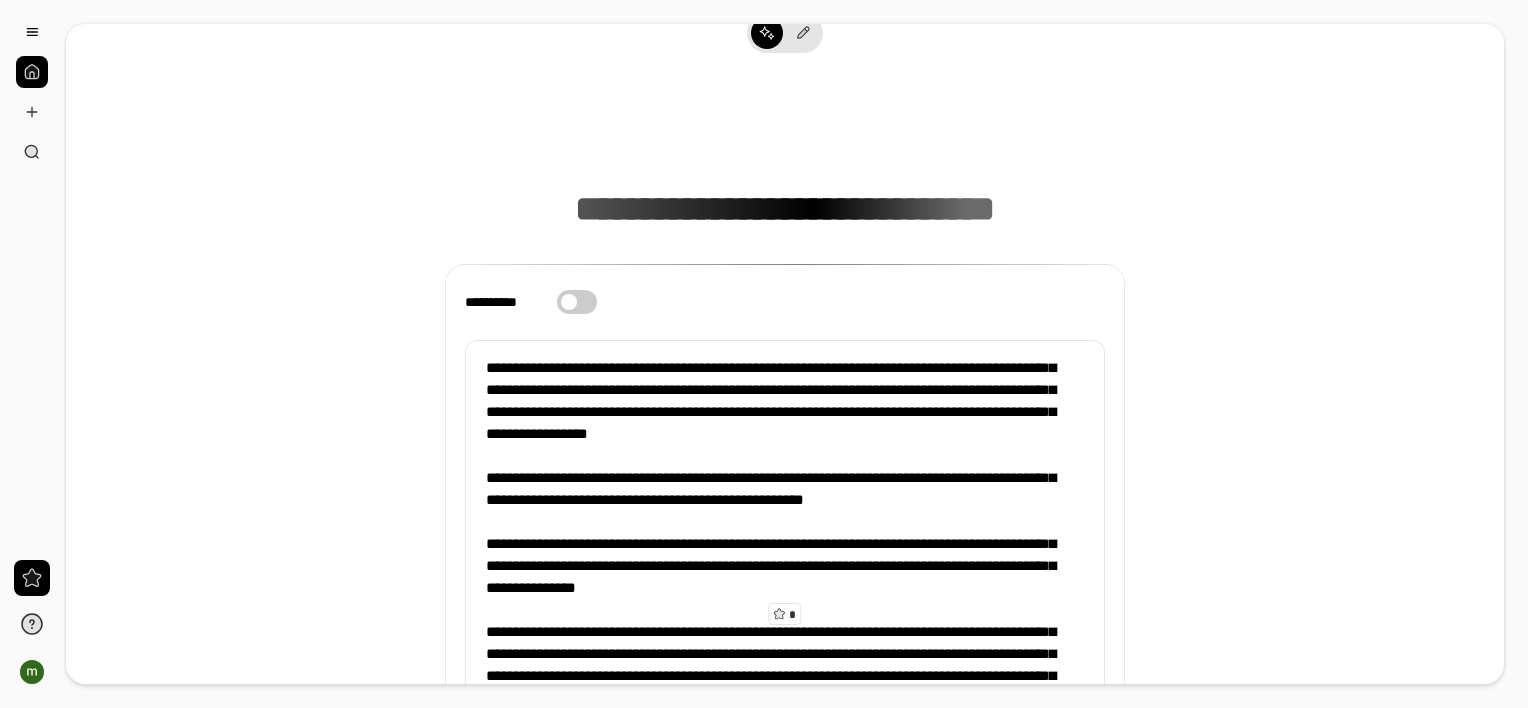 scroll, scrollTop: 0, scrollLeft: 0, axis: both 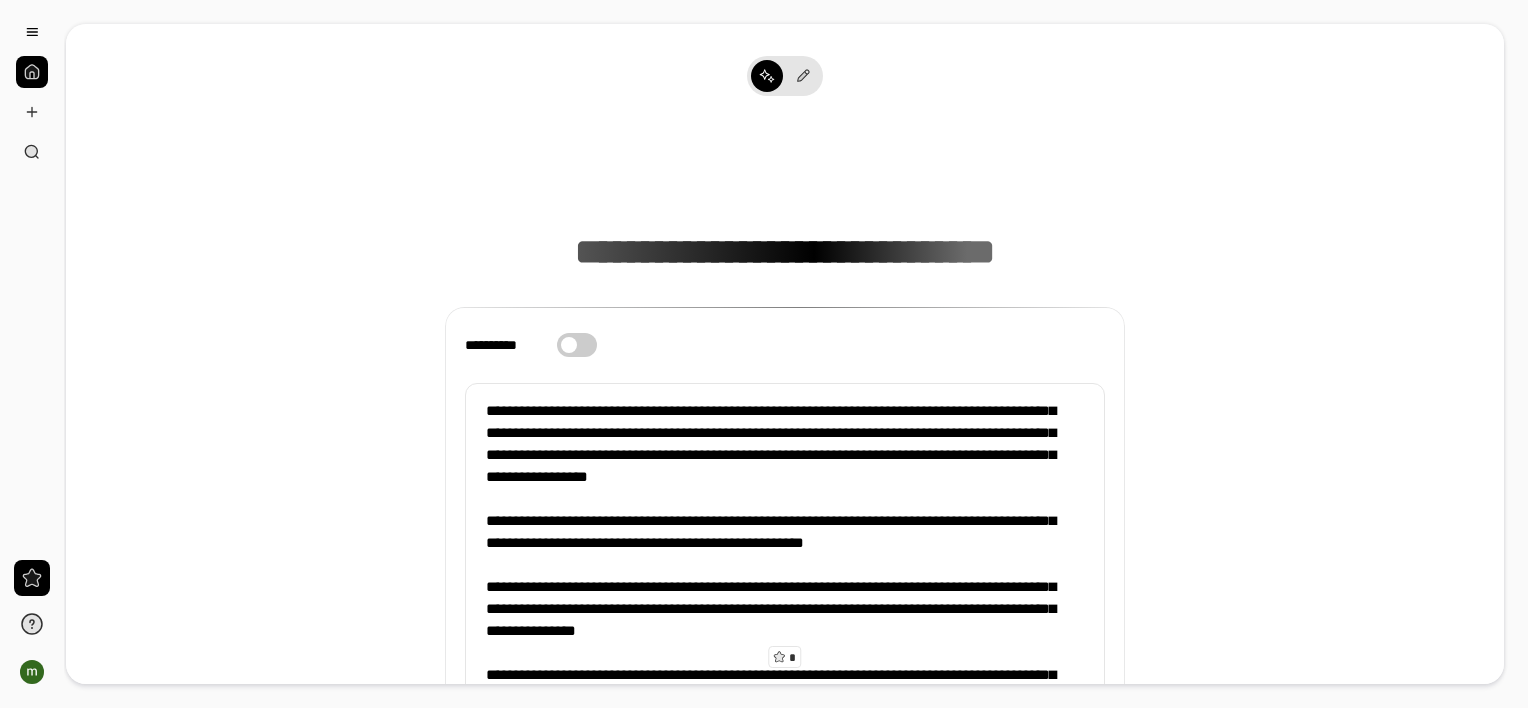 click 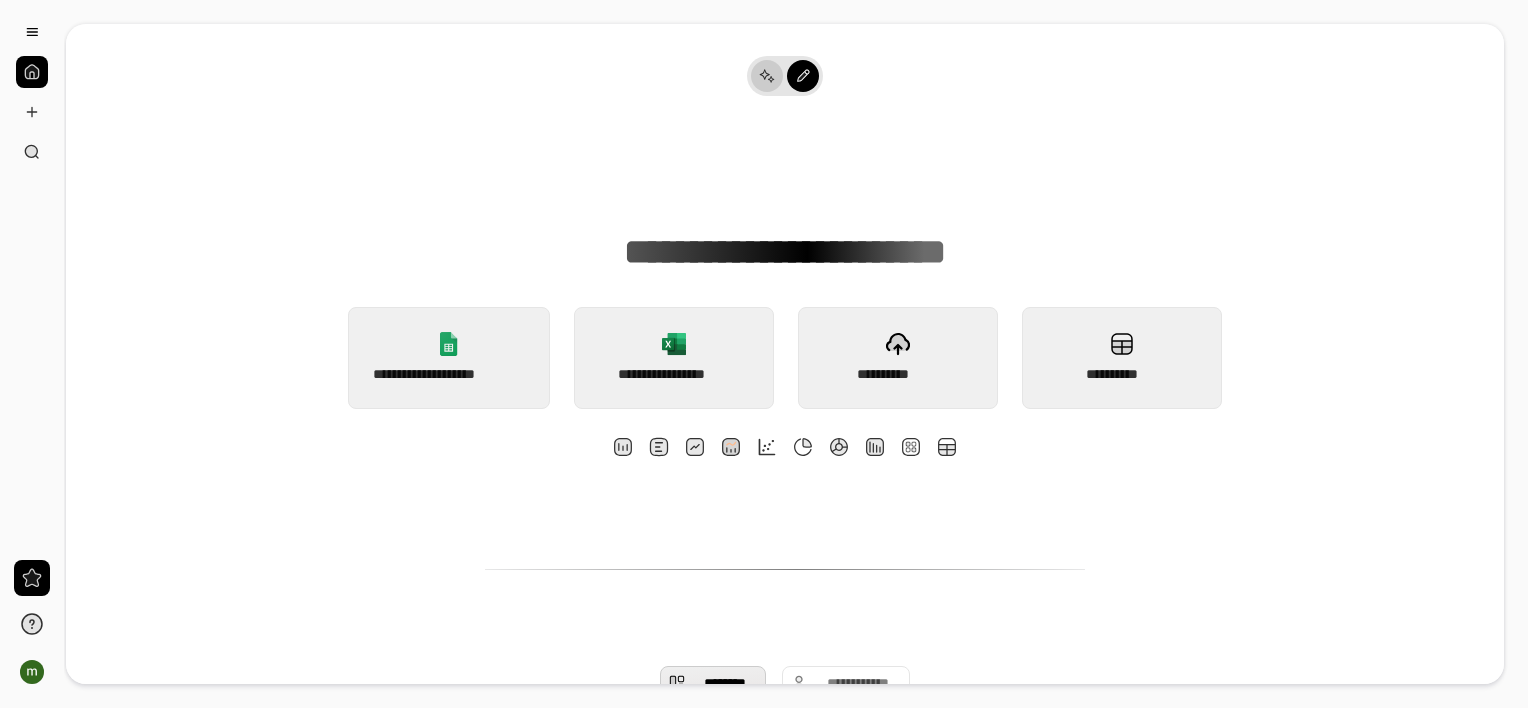 click 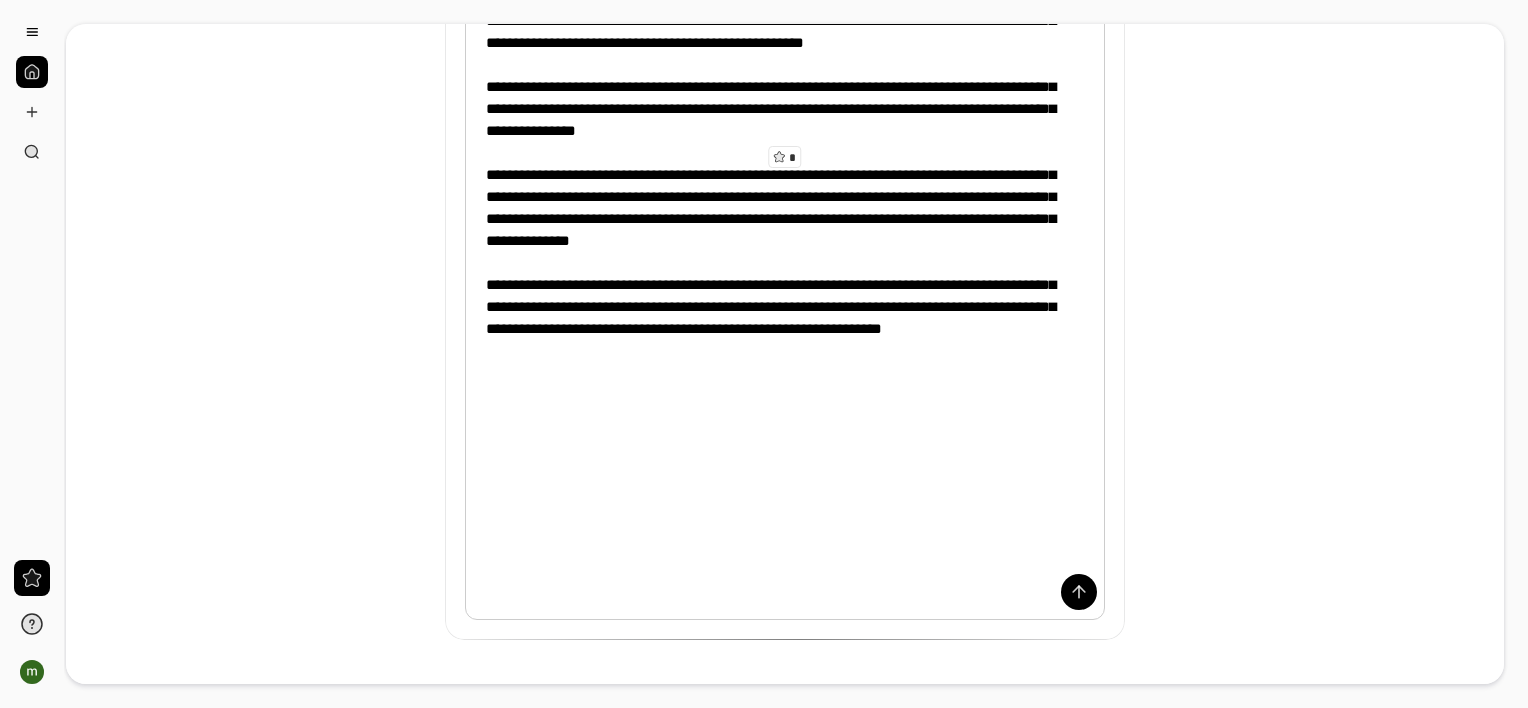 scroll, scrollTop: 576, scrollLeft: 0, axis: vertical 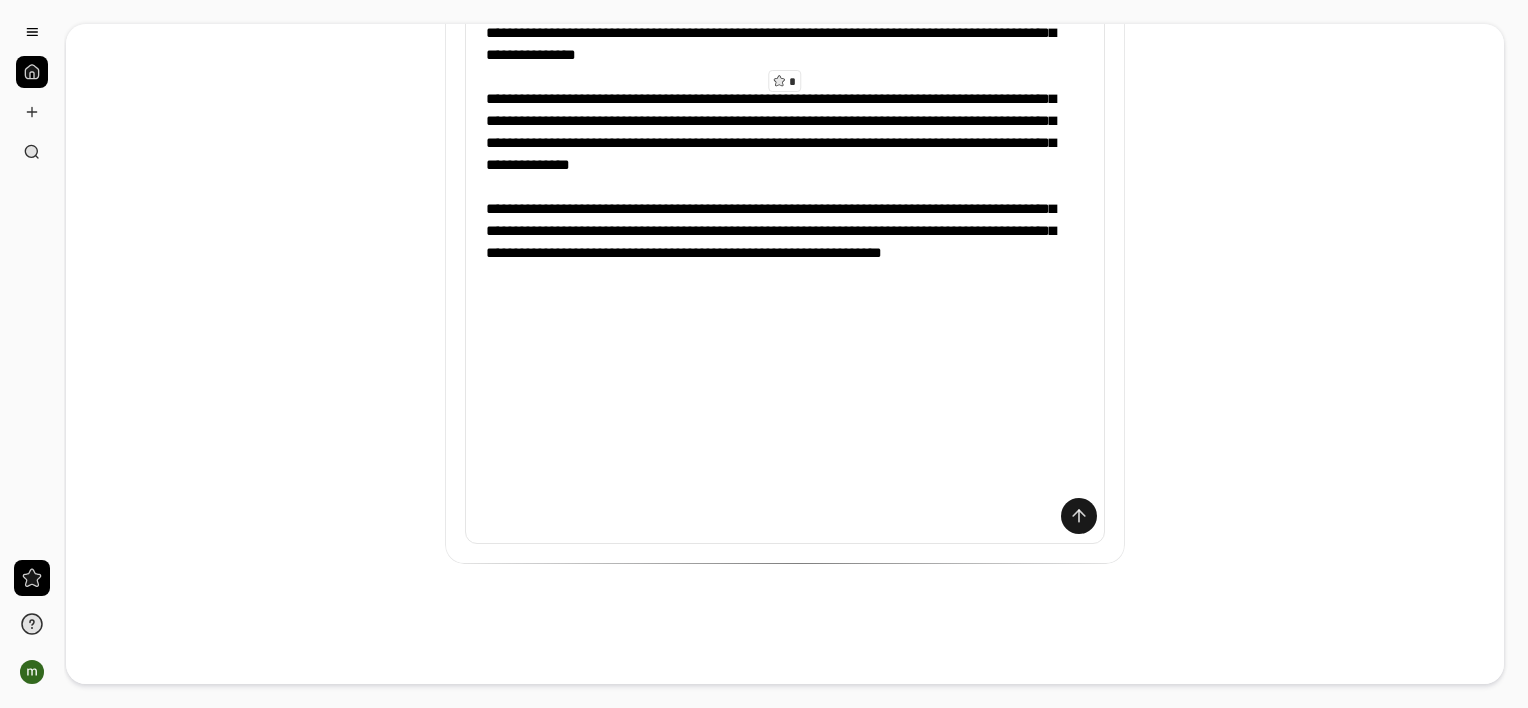 click at bounding box center (1079, 516) 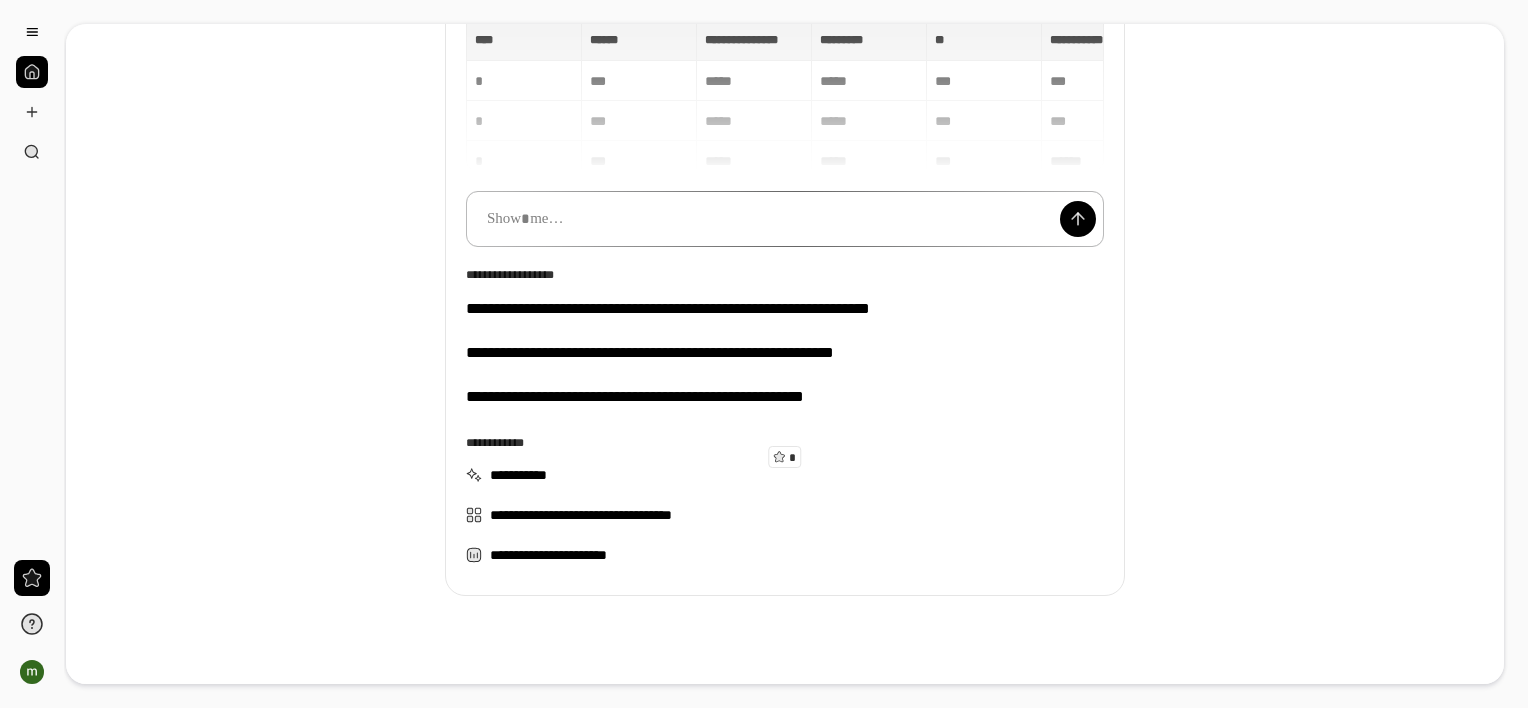 scroll, scrollTop: 100, scrollLeft: 0, axis: vertical 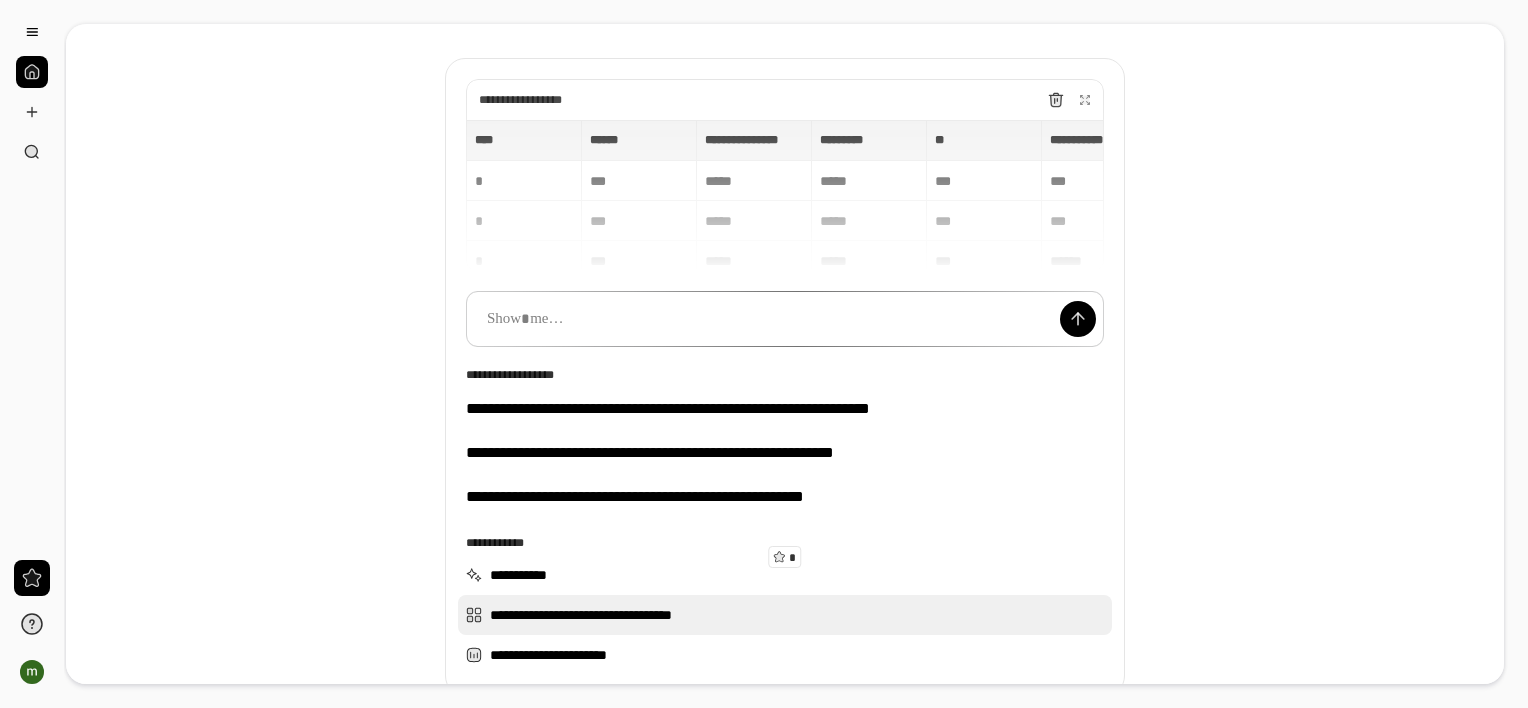 click on "**********" at bounding box center [785, 615] 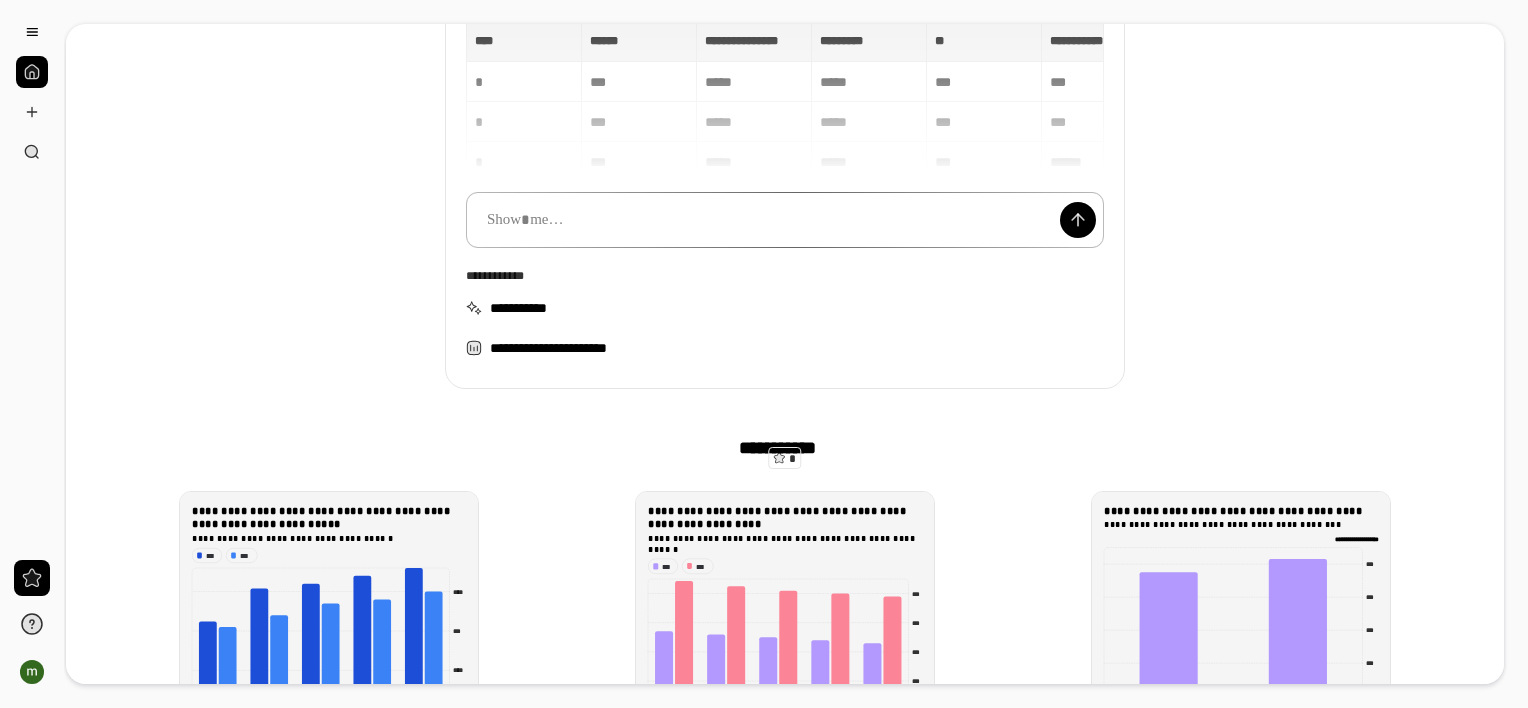 scroll, scrollTop: 0, scrollLeft: 0, axis: both 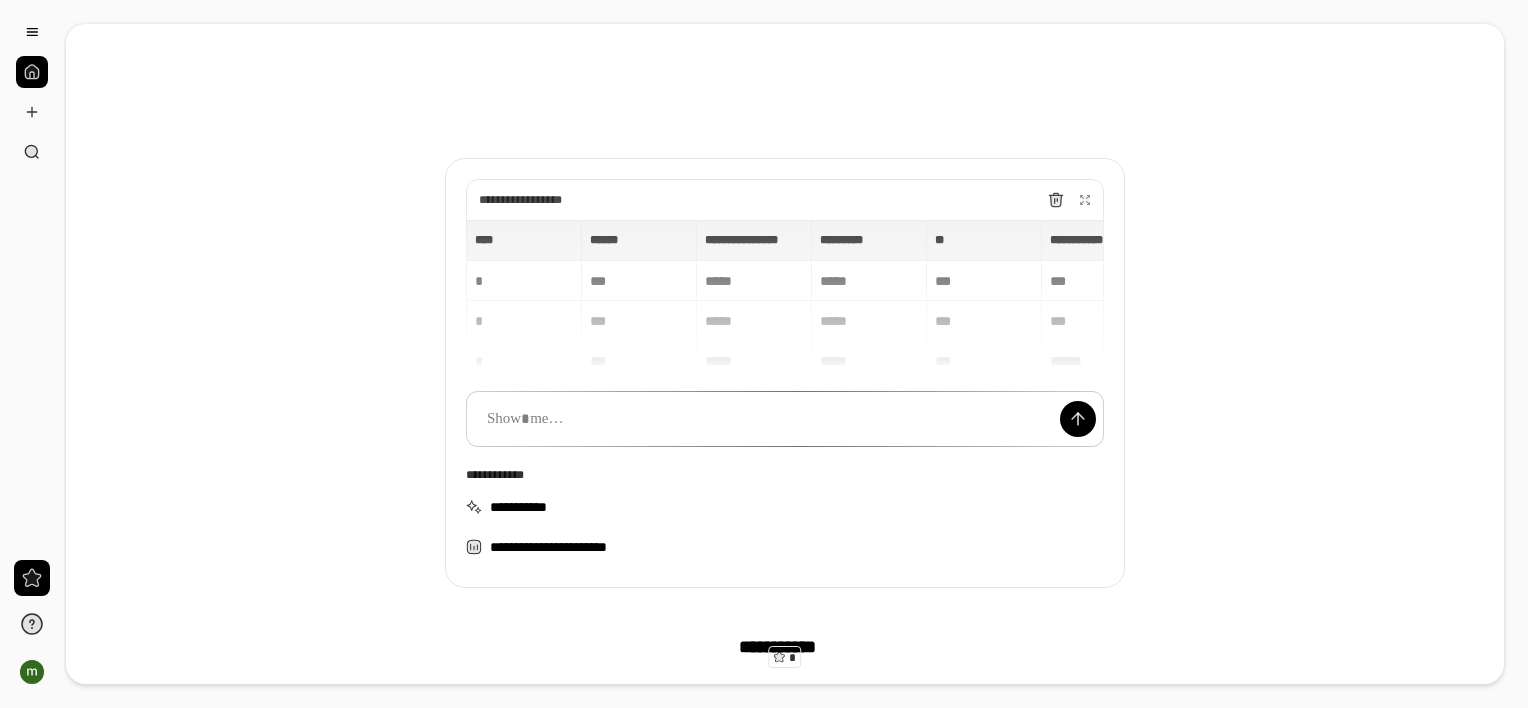 click on "**********" at bounding box center [785, 296] 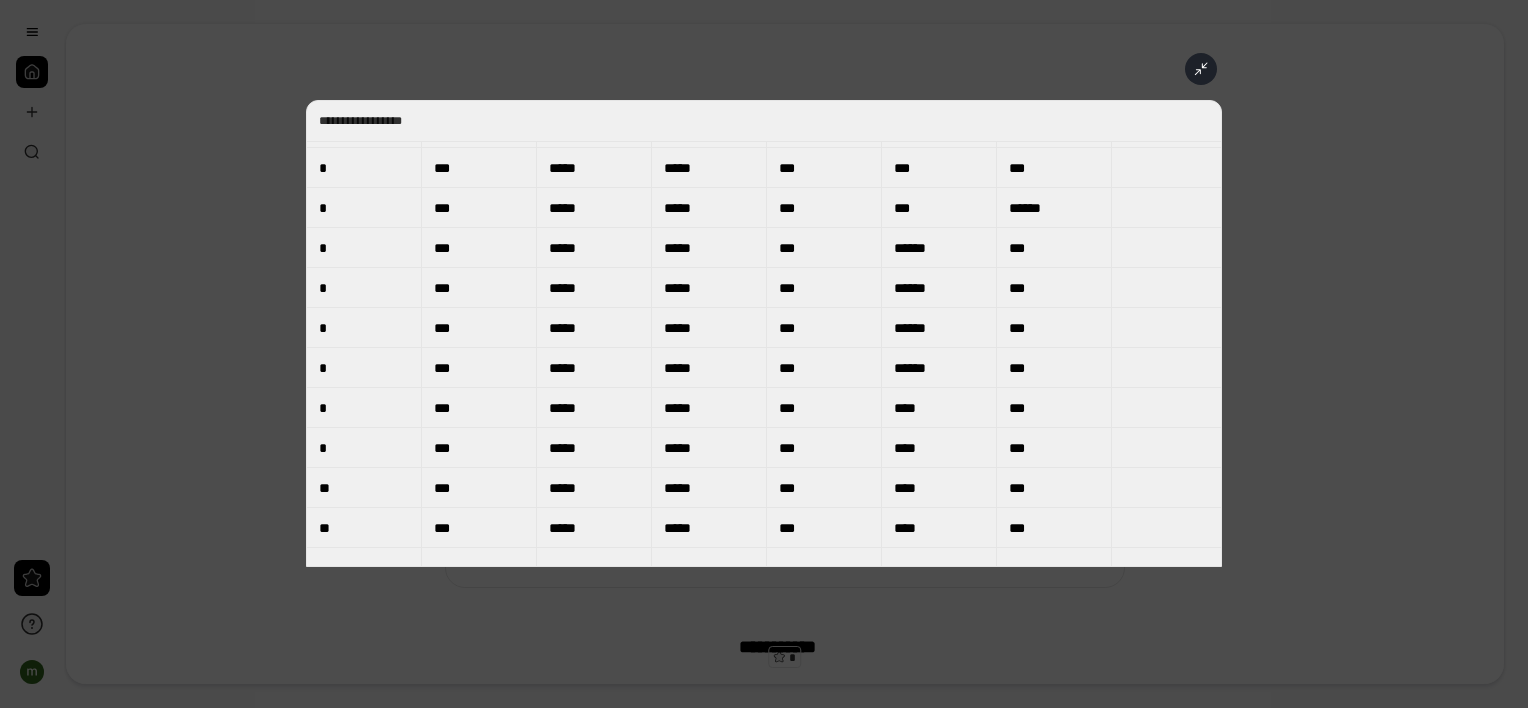 scroll, scrollTop: 0, scrollLeft: 0, axis: both 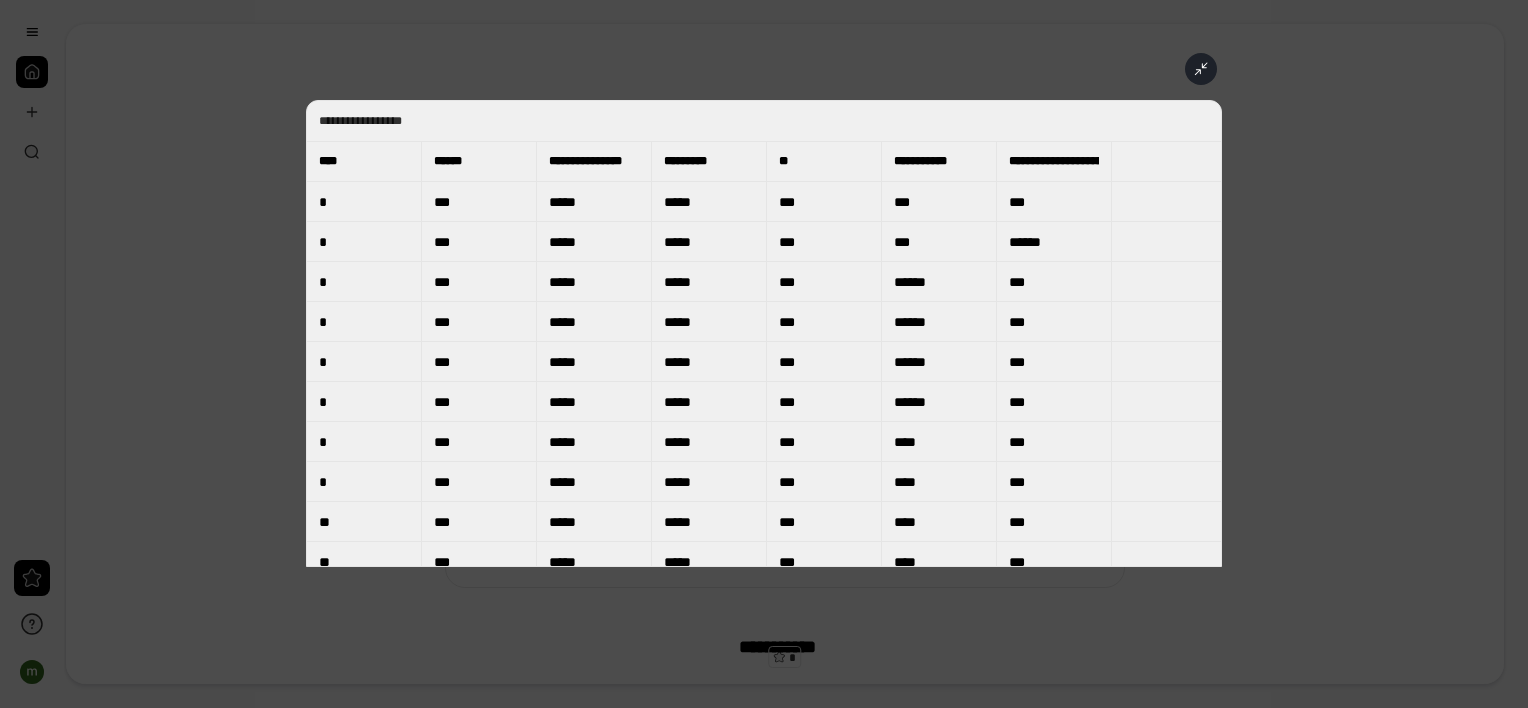 click on "**********" at bounding box center (764, 333) 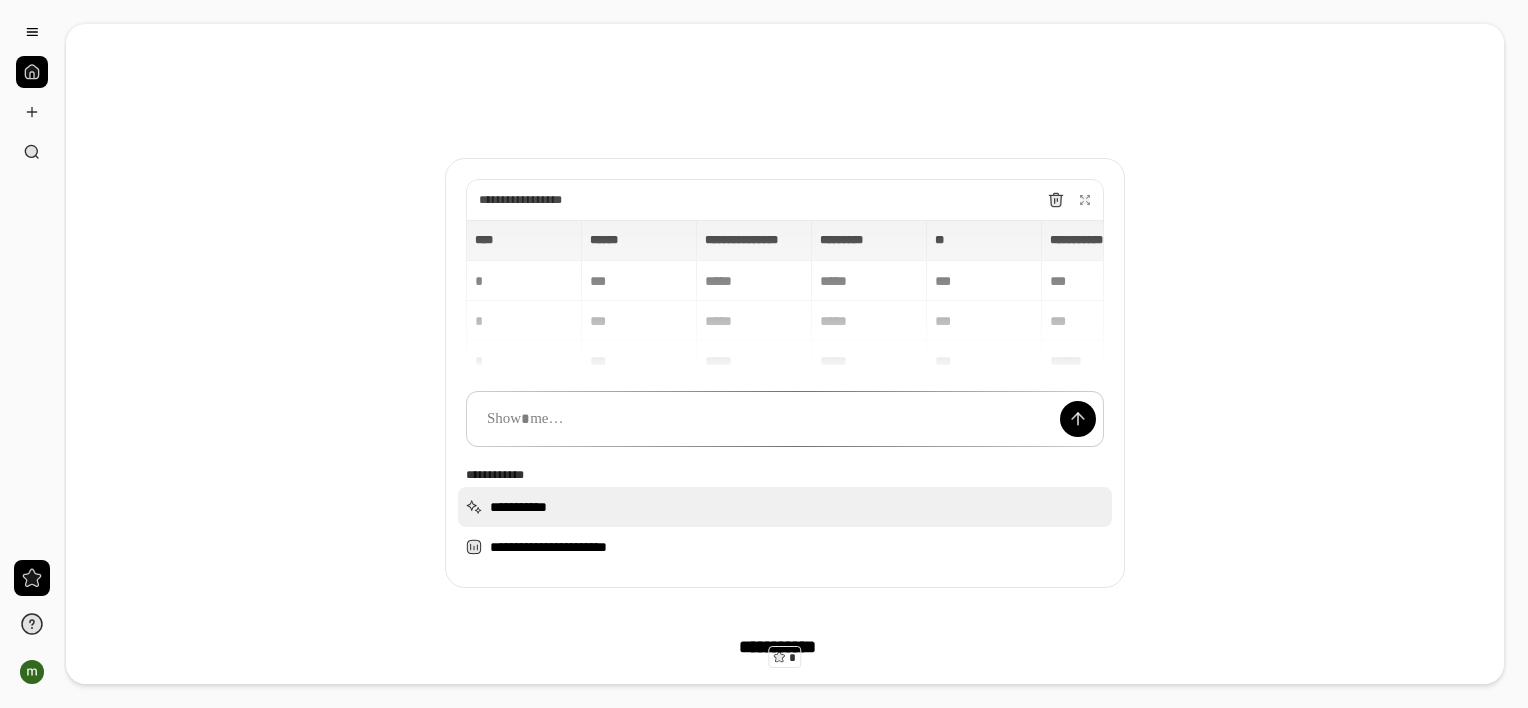 click on "**********" at bounding box center (785, 507) 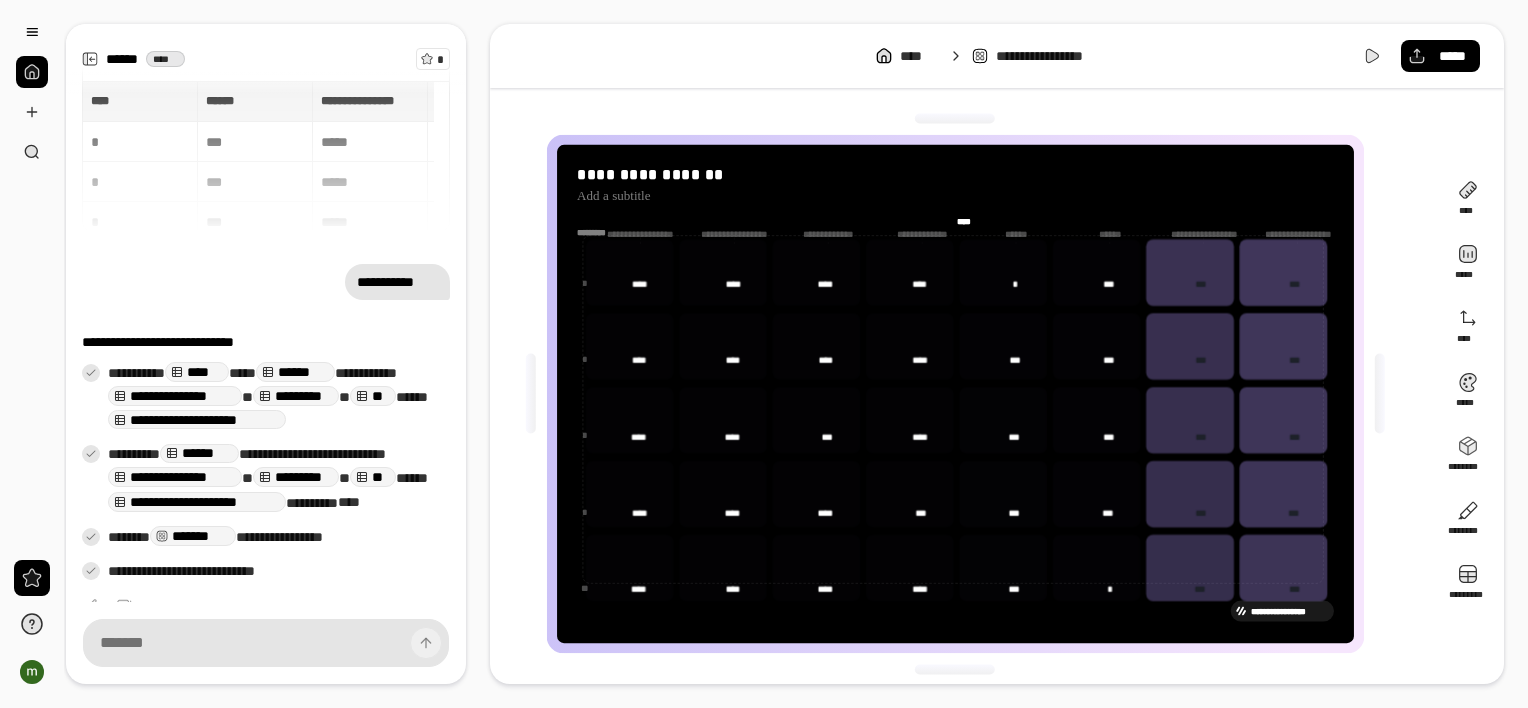 scroll, scrollTop: 25, scrollLeft: 0, axis: vertical 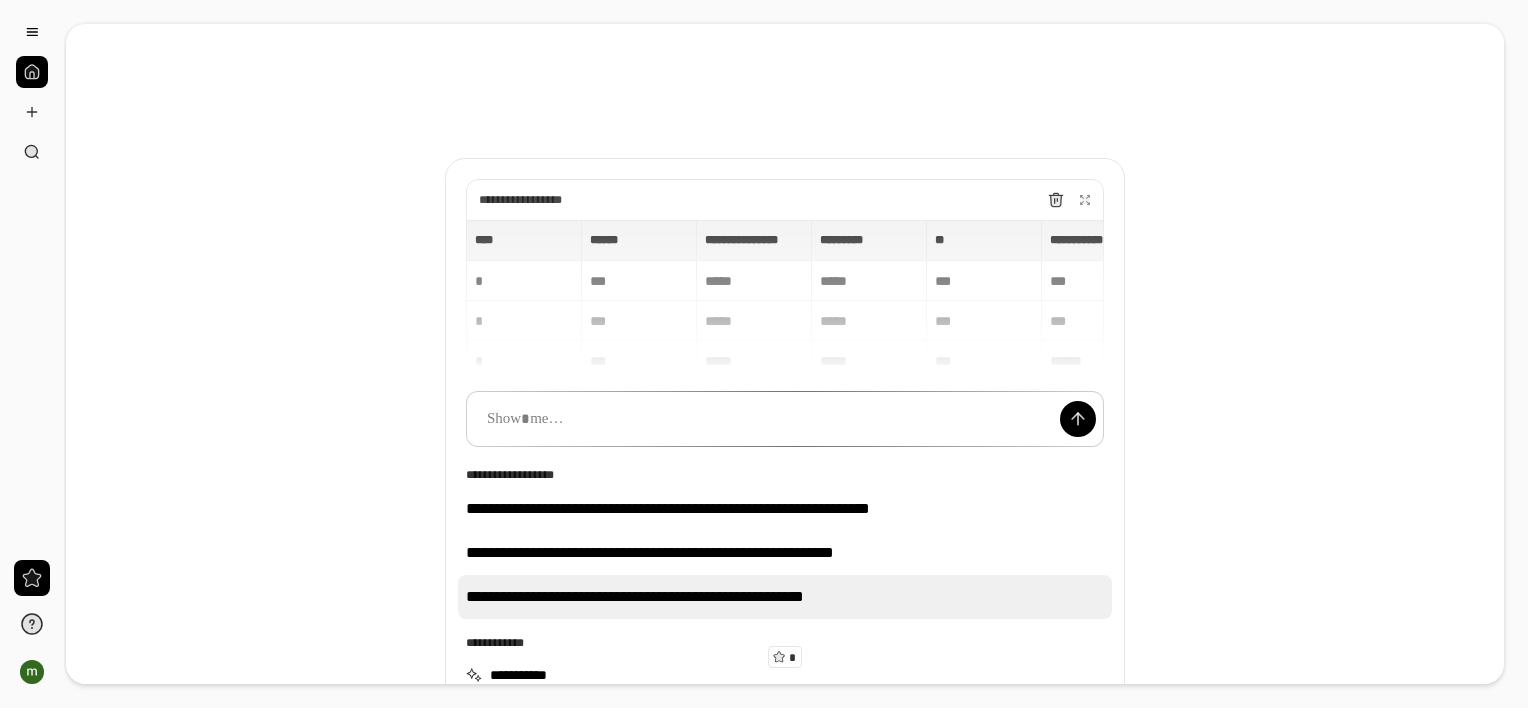 click on "**********" at bounding box center [785, 597] 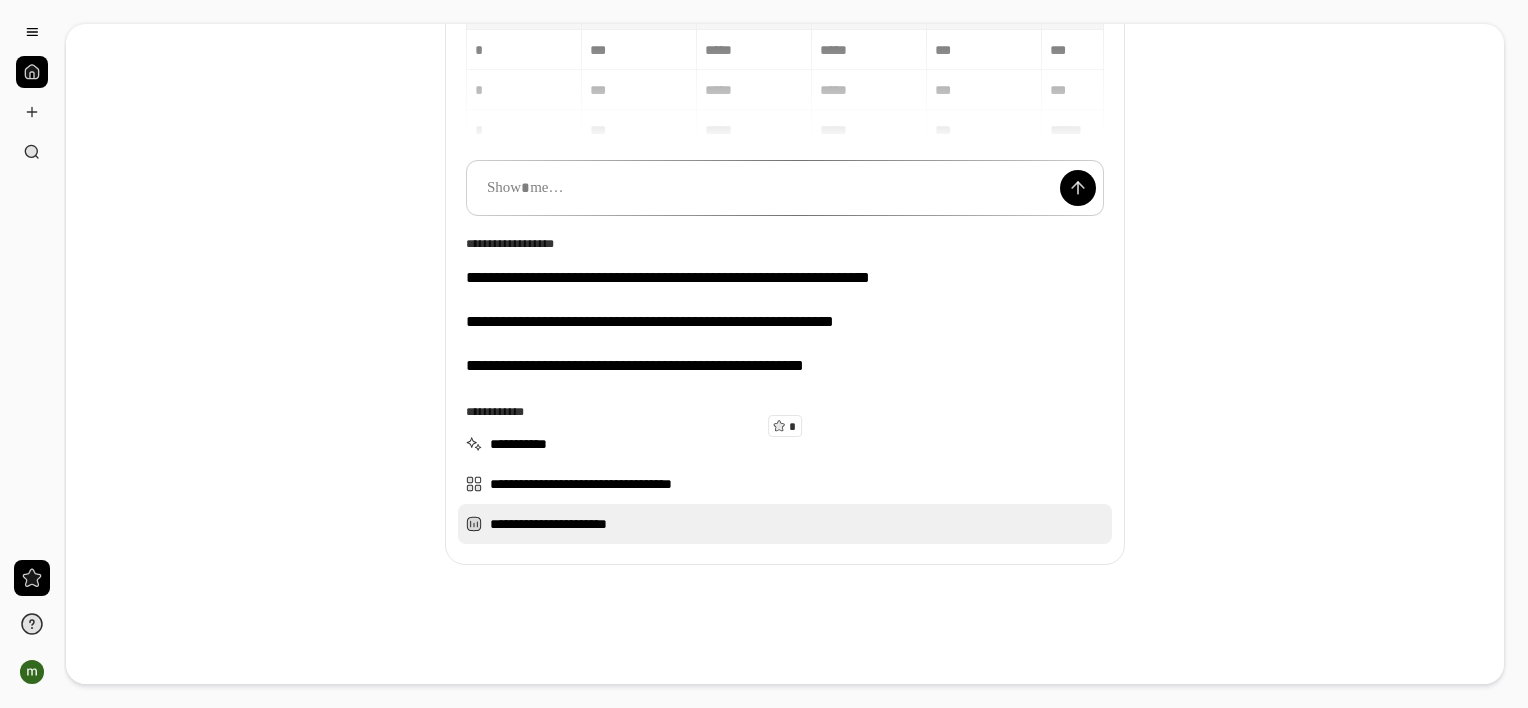 scroll, scrollTop: 0, scrollLeft: 0, axis: both 